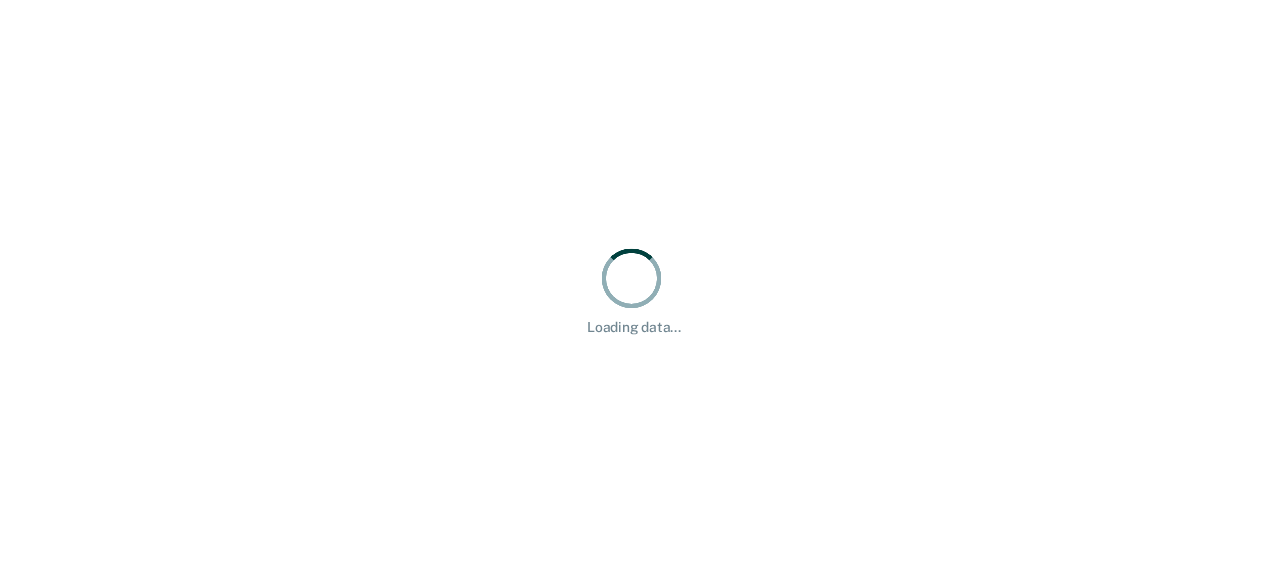 scroll, scrollTop: 0, scrollLeft: 0, axis: both 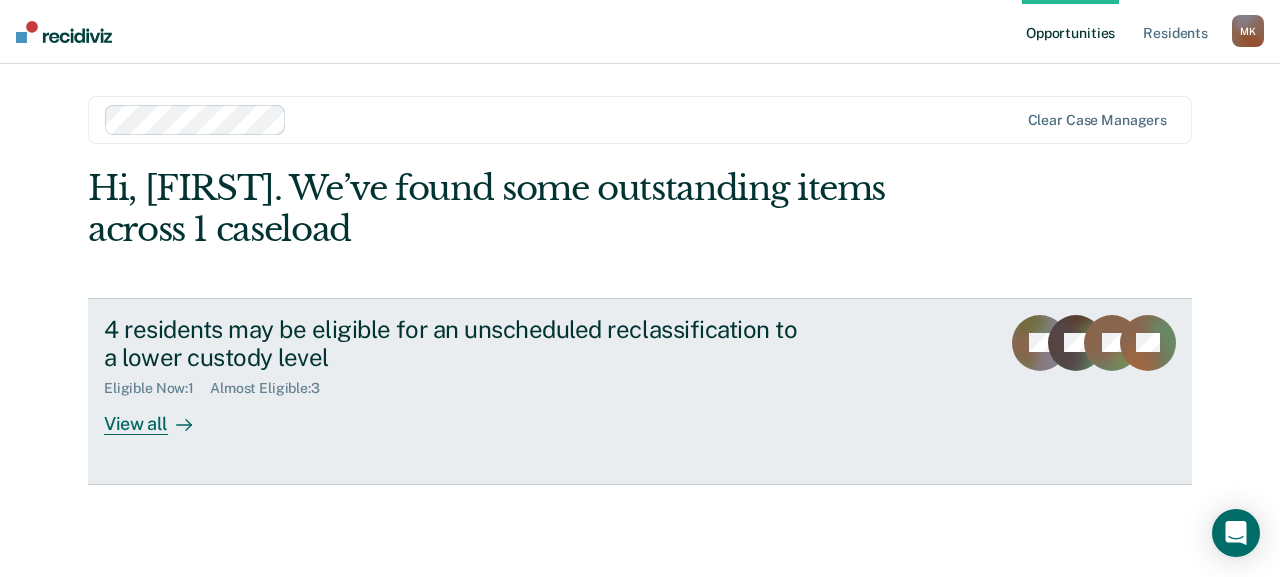 click on "View all" at bounding box center (160, 416) 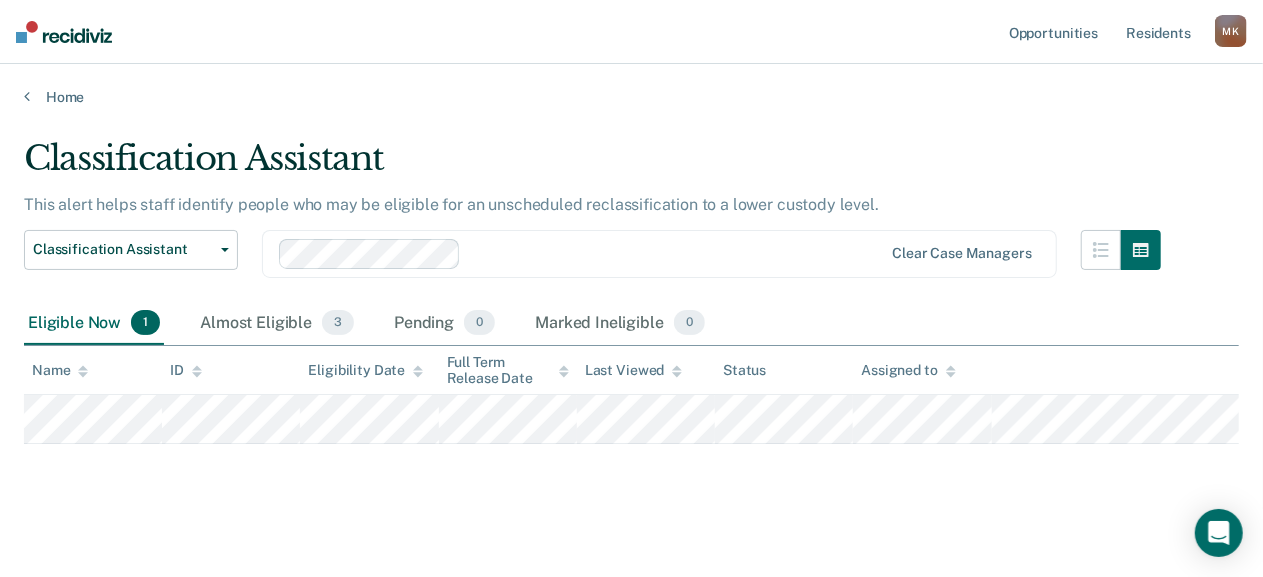 scroll, scrollTop: 27, scrollLeft: 0, axis: vertical 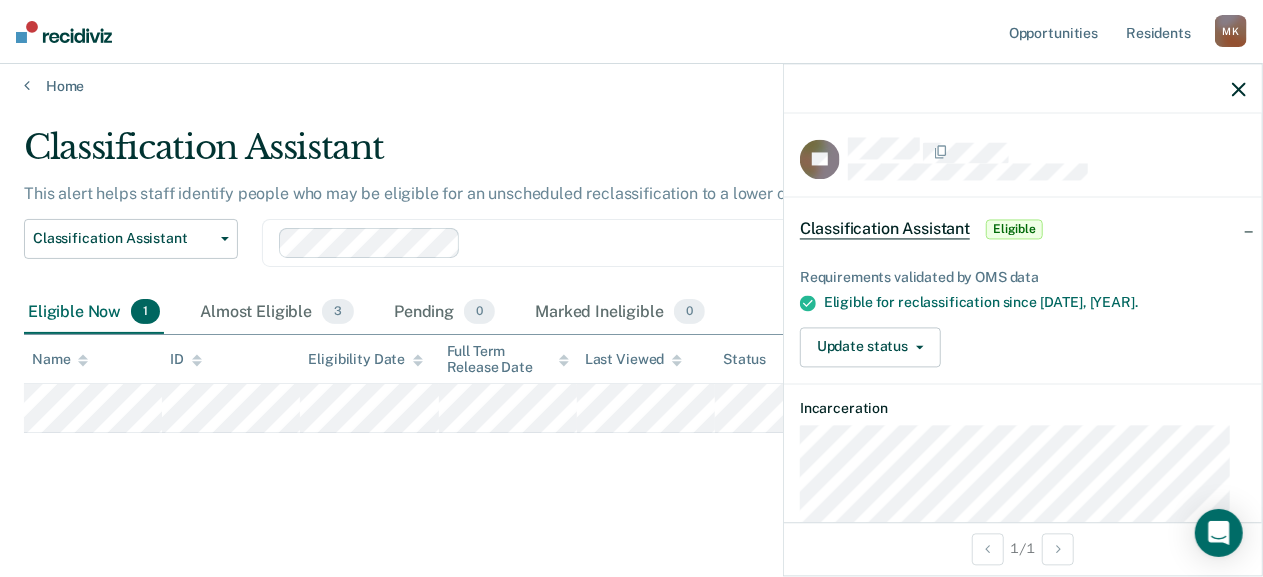 click on "Eligible" at bounding box center (1014, 230) 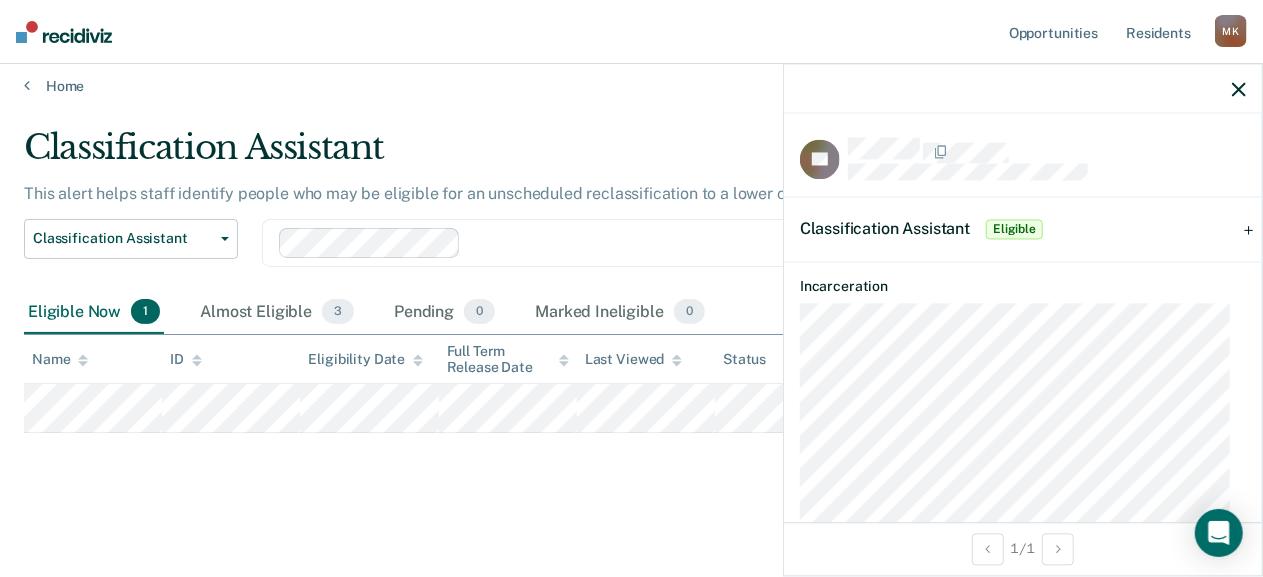 click on "Eligible" at bounding box center [1014, 230] 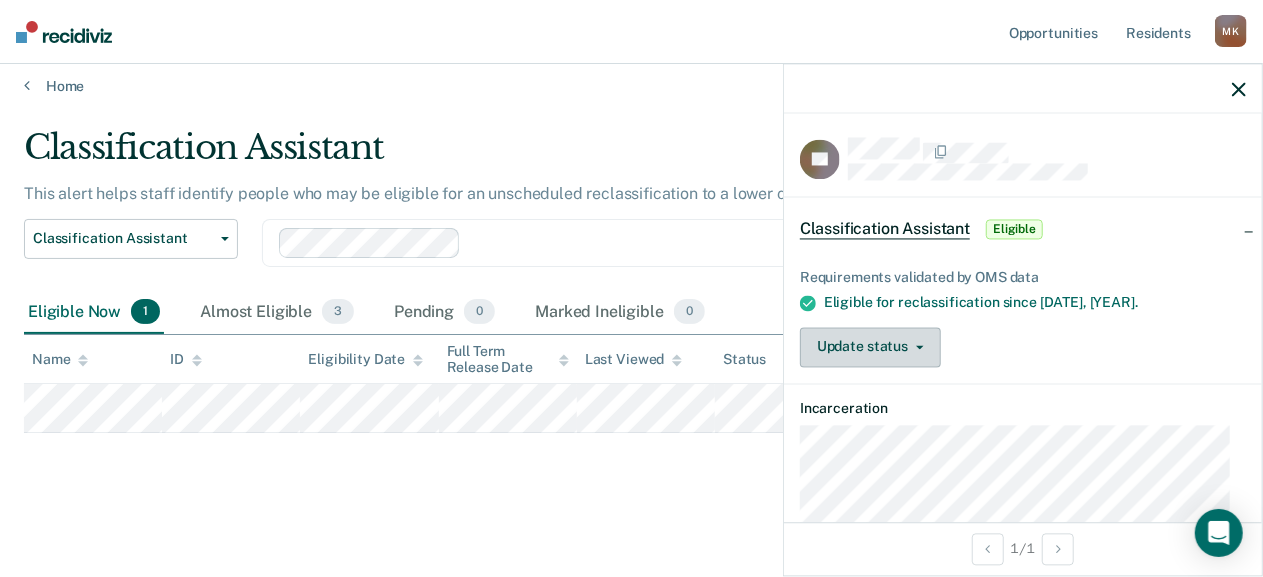 click on "Update status" at bounding box center [870, 347] 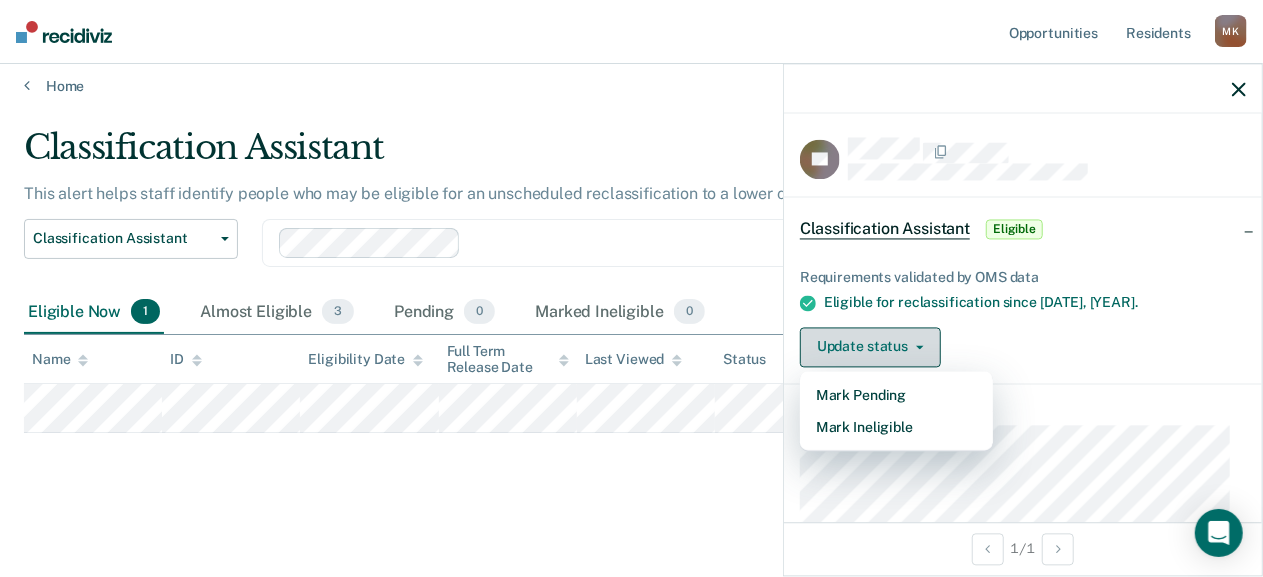 click on "Update status" at bounding box center (870, 347) 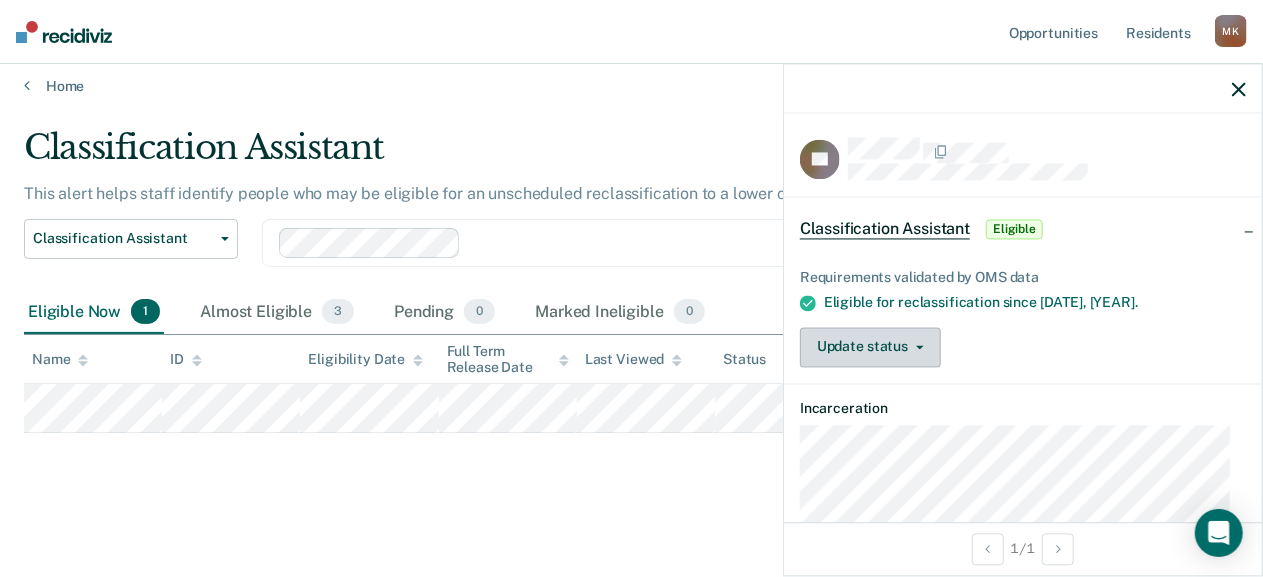 click on "Update status" at bounding box center (870, 347) 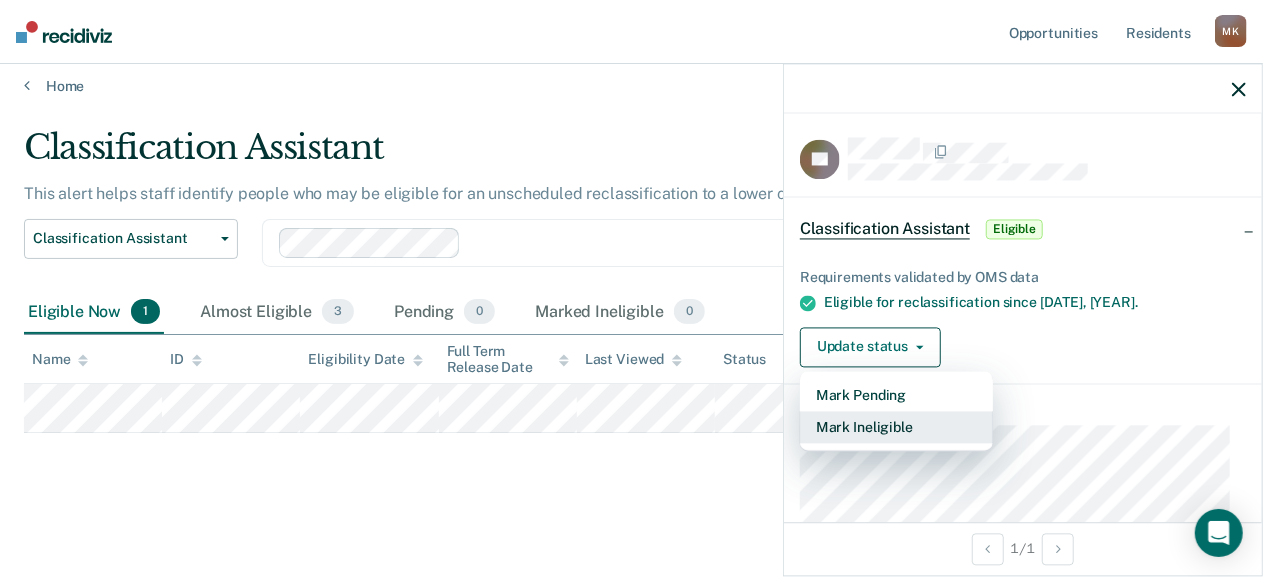 click on "Mark Ineligible" at bounding box center [896, 427] 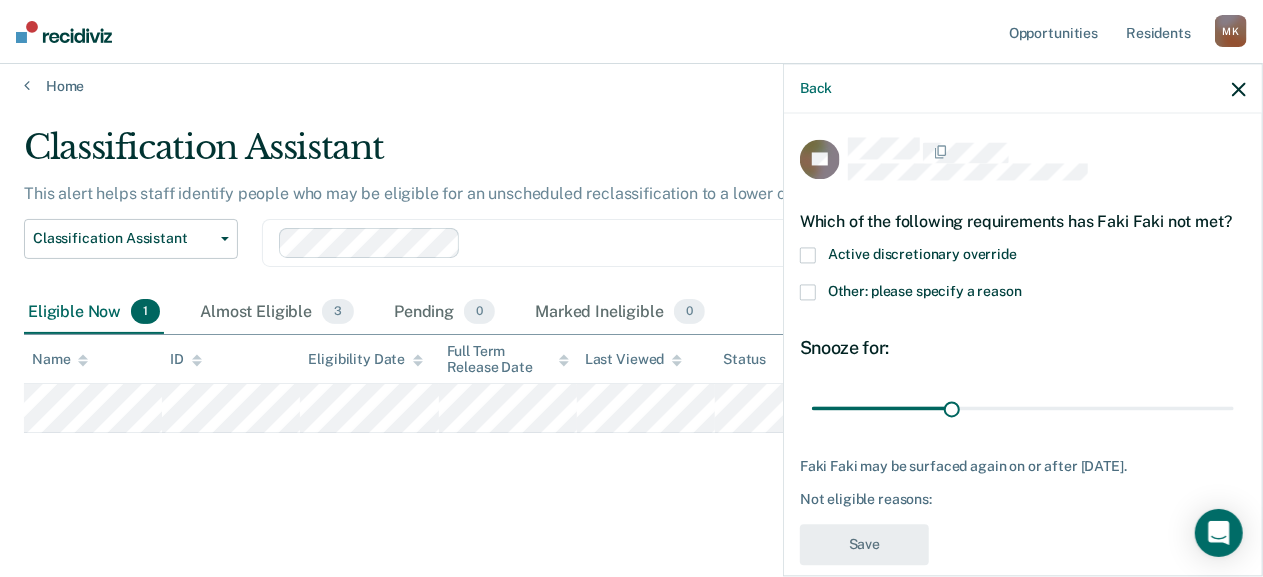 click on "Other: please specify a reason" at bounding box center [925, 292] 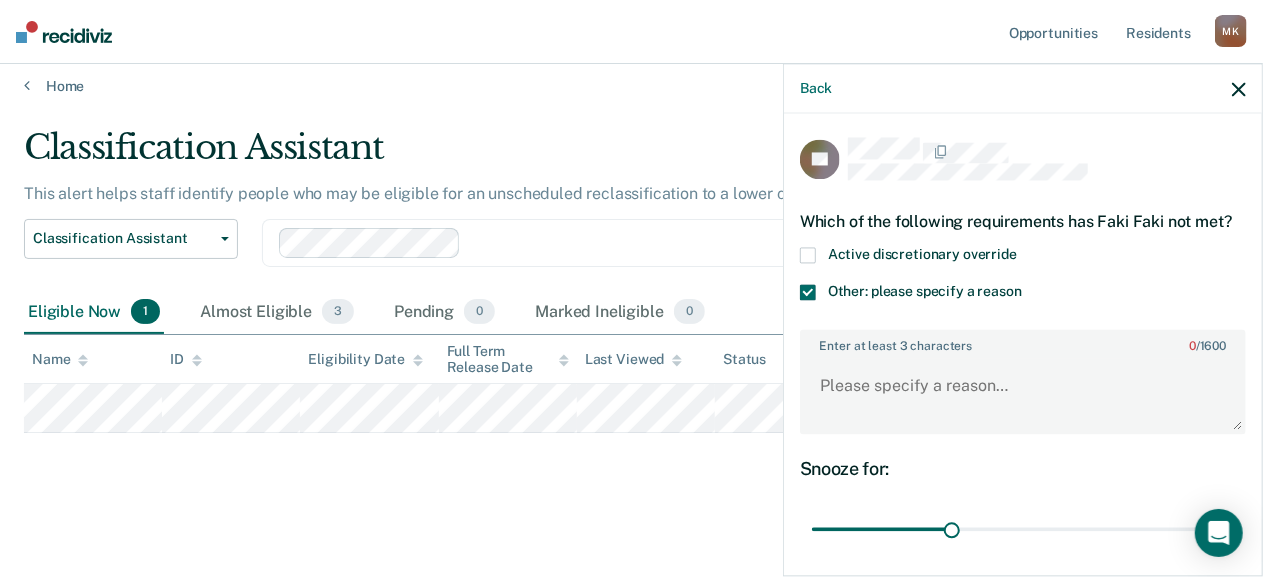 click on "Other: please specify a reason" at bounding box center [925, 292] 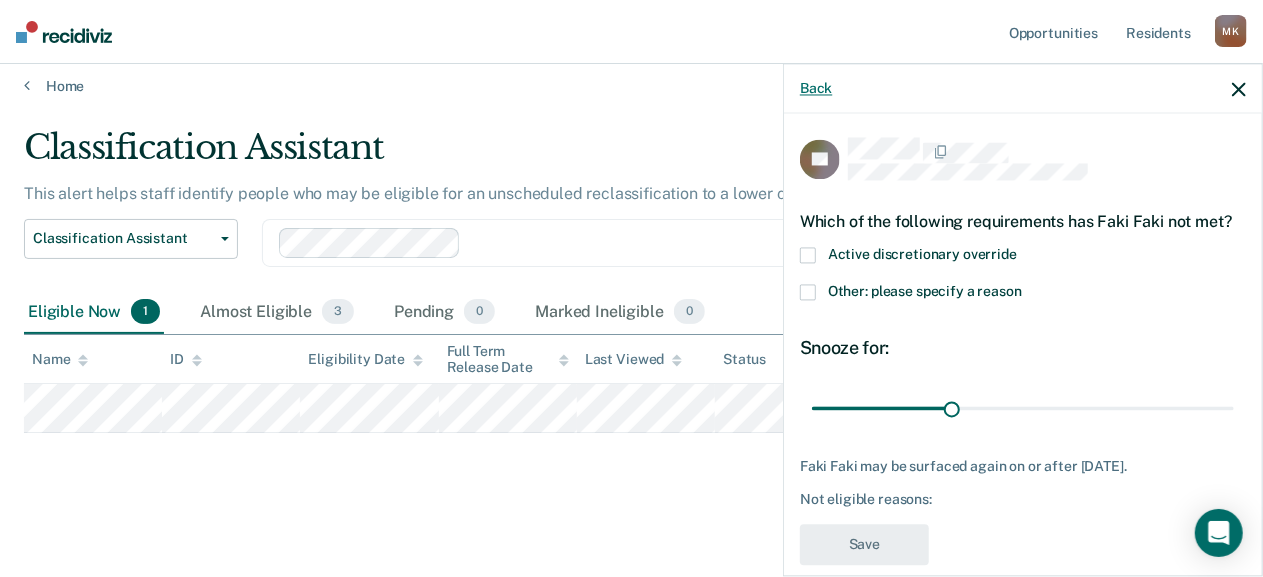 click on "Back" at bounding box center (816, 88) 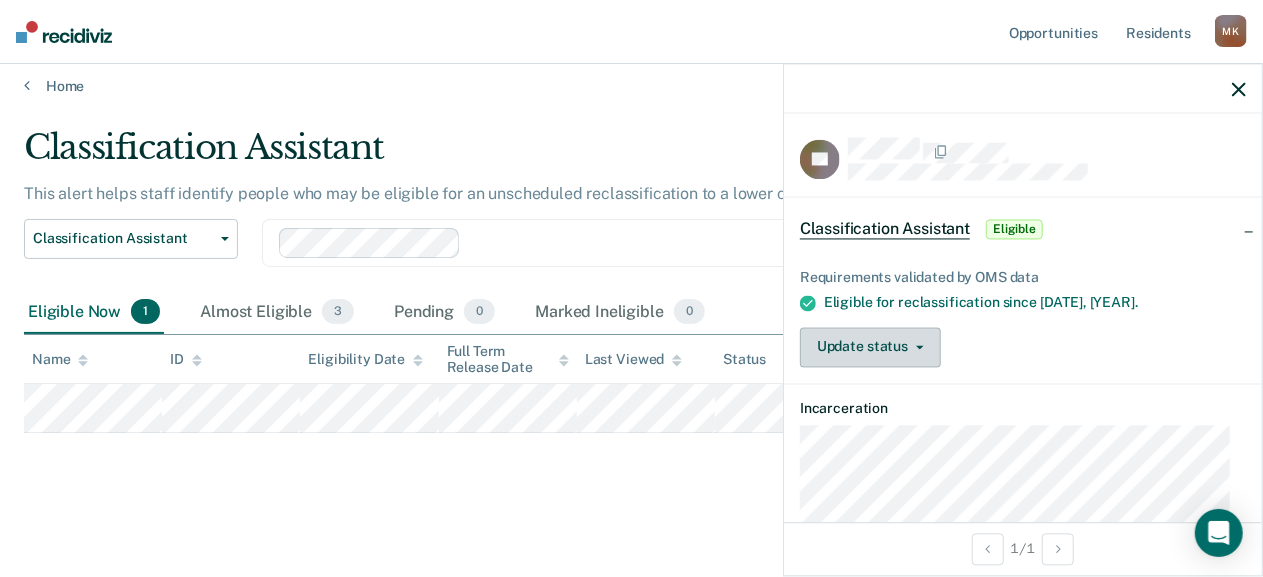 click on "Update status" at bounding box center (870, 347) 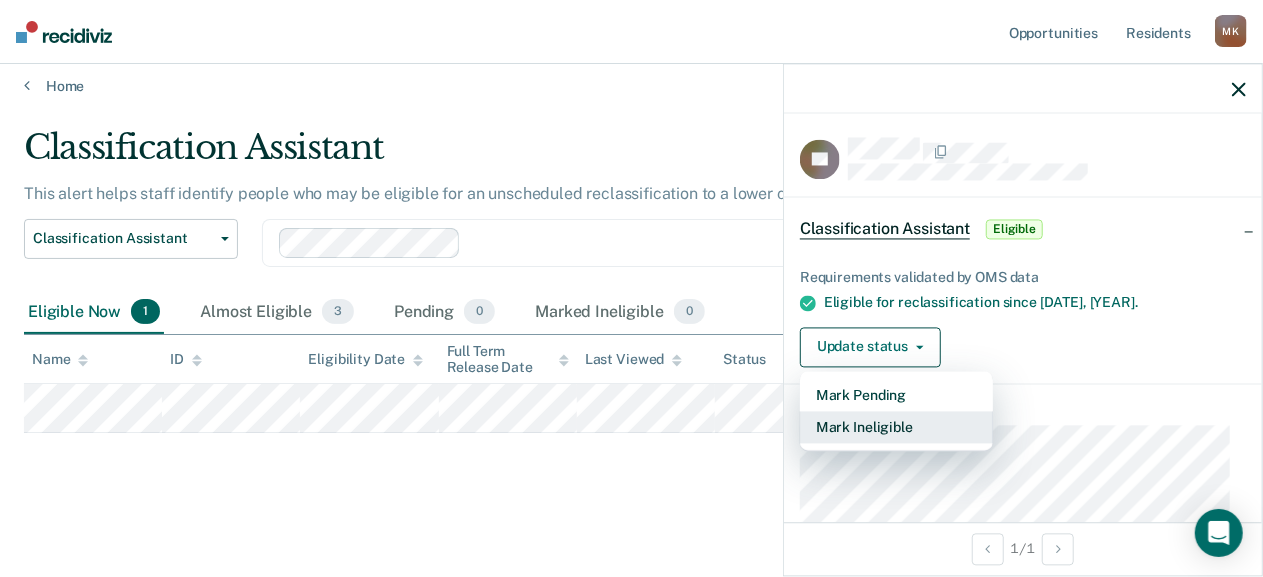 click on "Mark Ineligible" at bounding box center [896, 427] 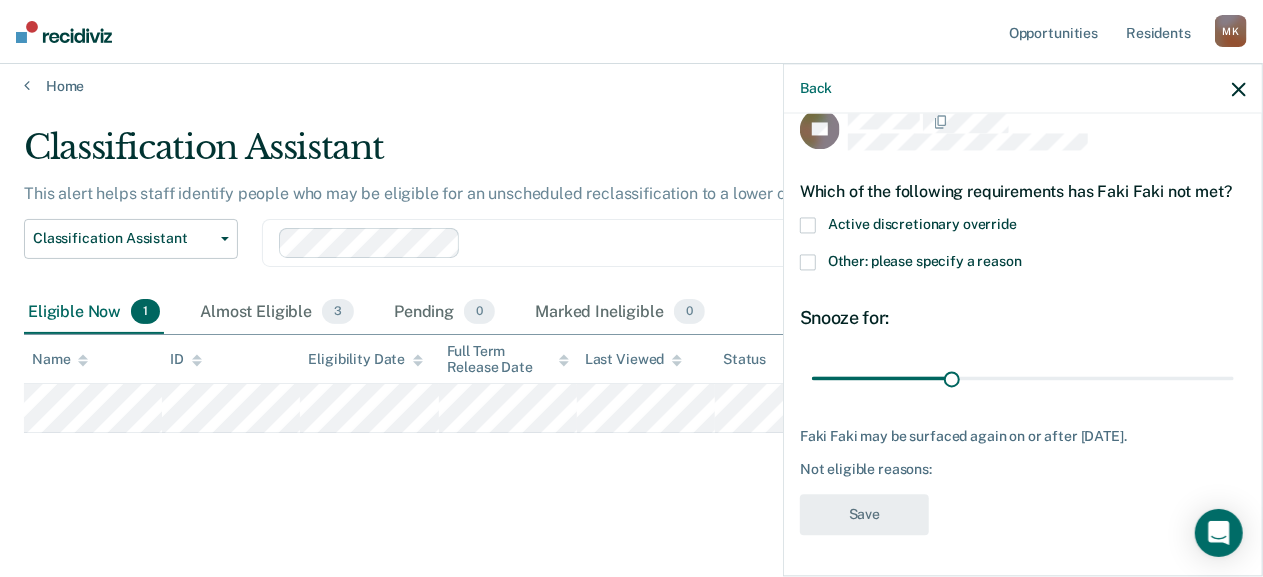 scroll, scrollTop: 0, scrollLeft: 0, axis: both 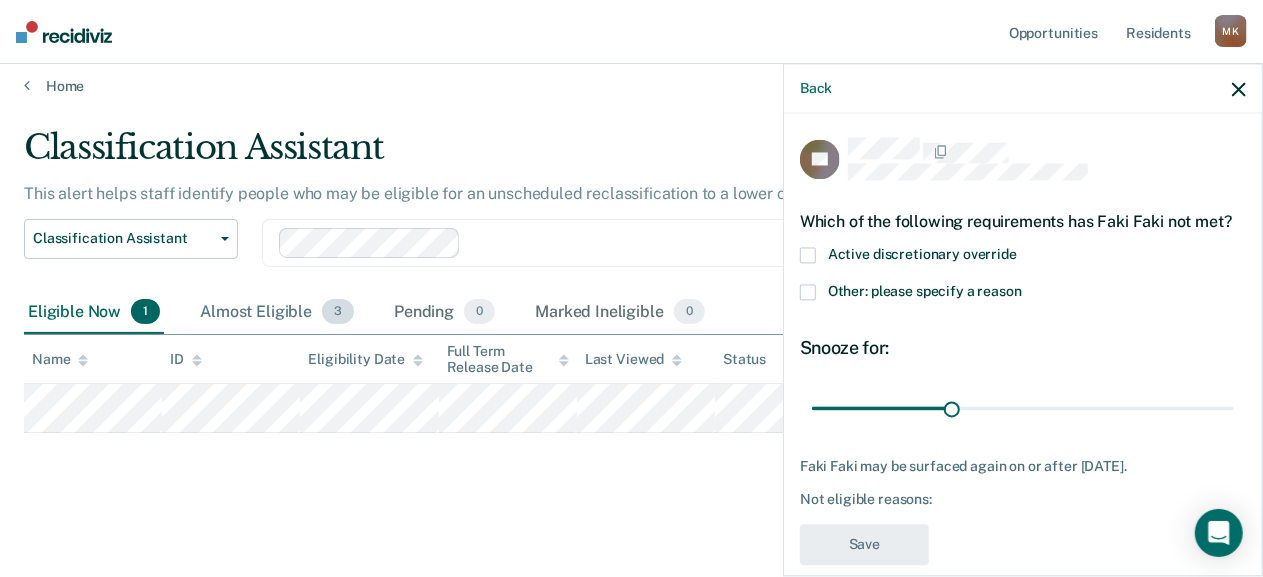 click on "Almost Eligible 3" at bounding box center [277, 313] 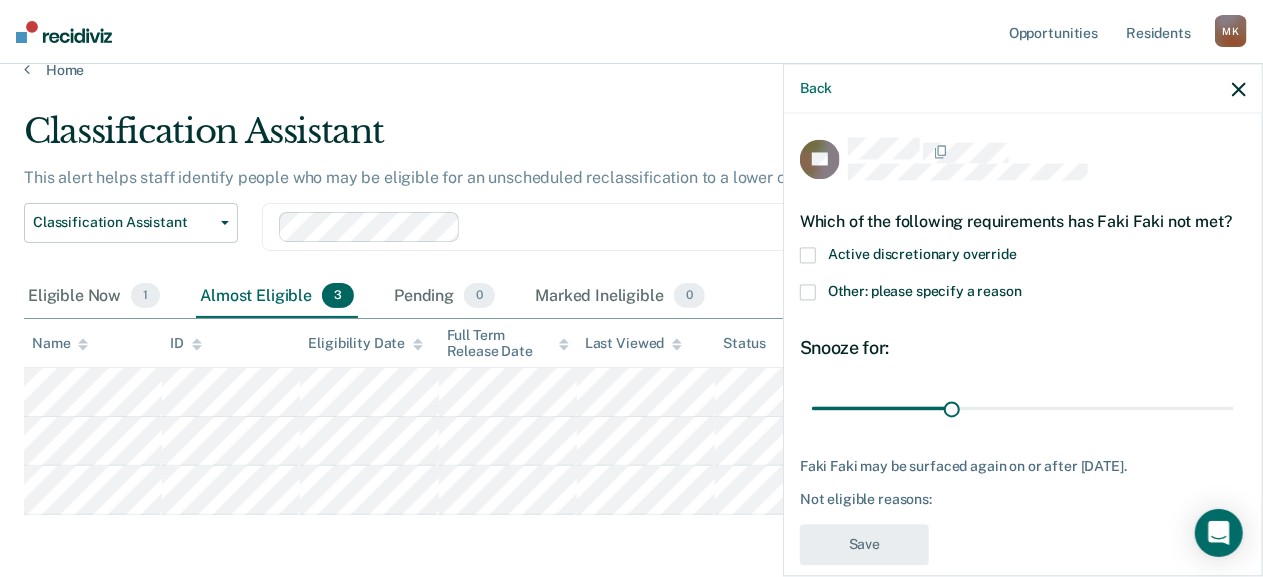 click 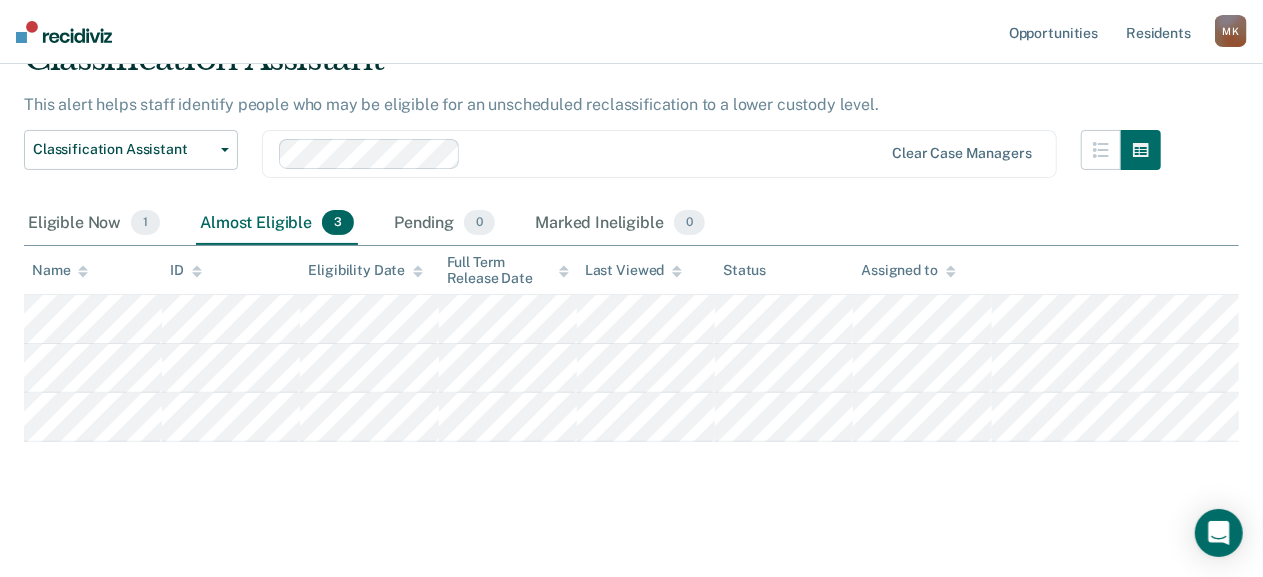 scroll, scrollTop: 106, scrollLeft: 0, axis: vertical 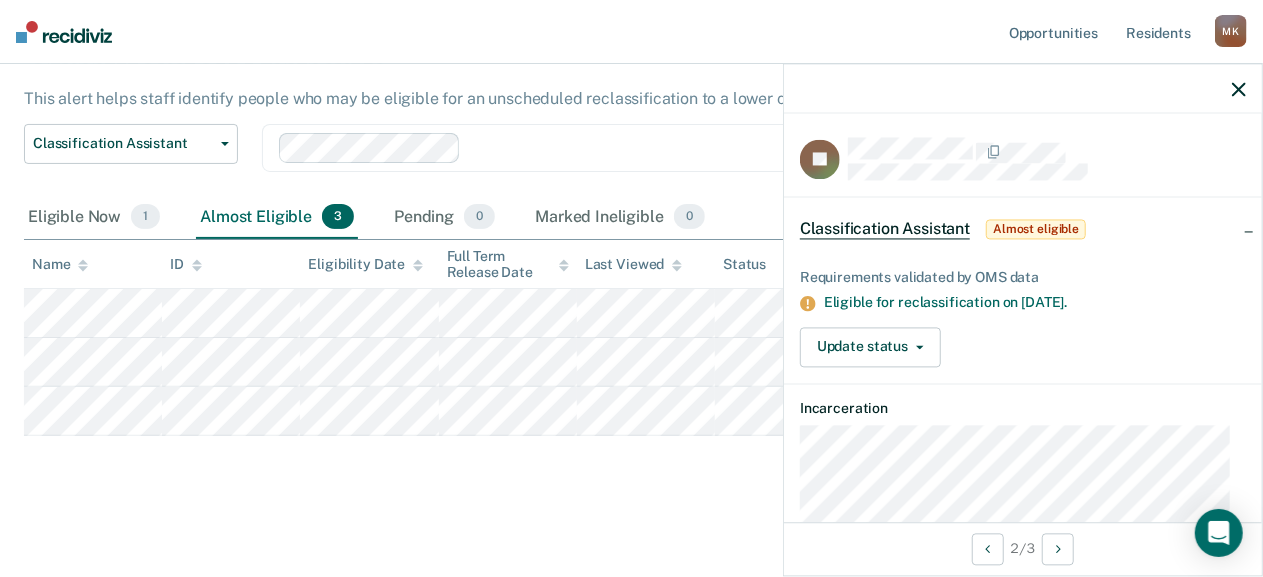 click on "Almost eligible" at bounding box center [1036, 230] 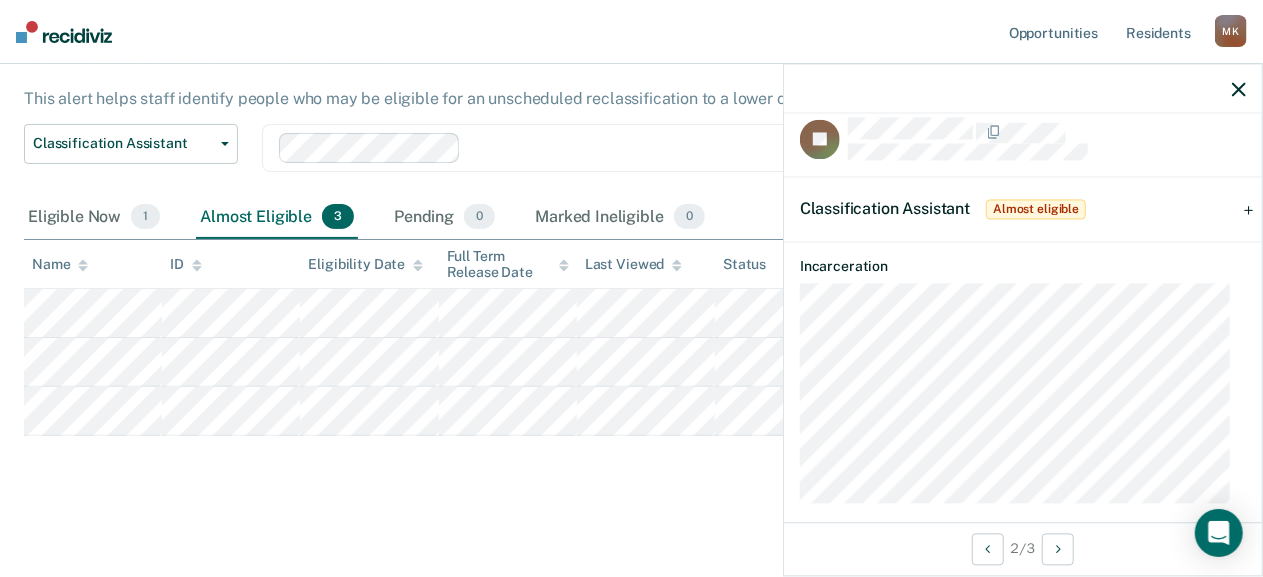scroll, scrollTop: 36, scrollLeft: 0, axis: vertical 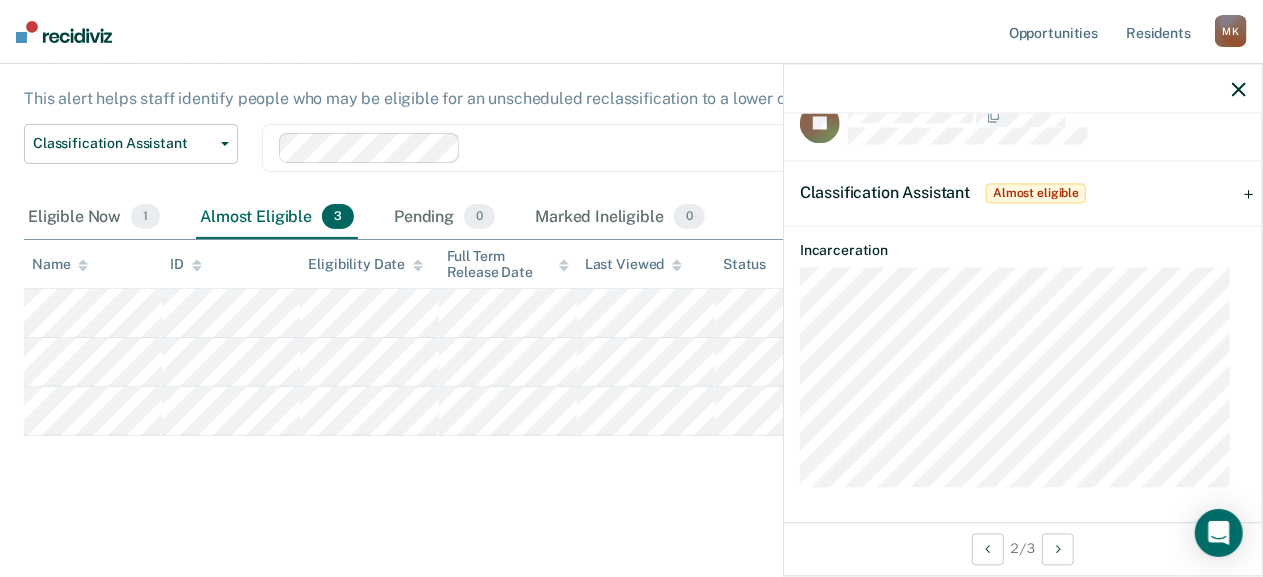 click on "Classification Assistant Almost eligible" at bounding box center [1023, 194] 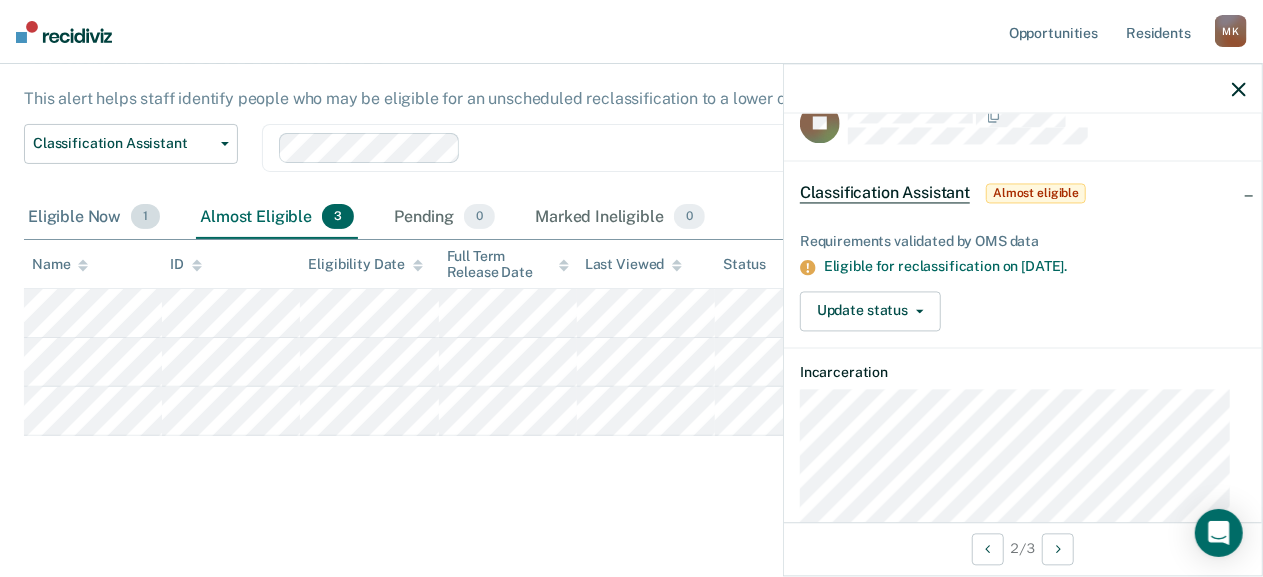 click on "Eligible Now 1" at bounding box center [94, 218] 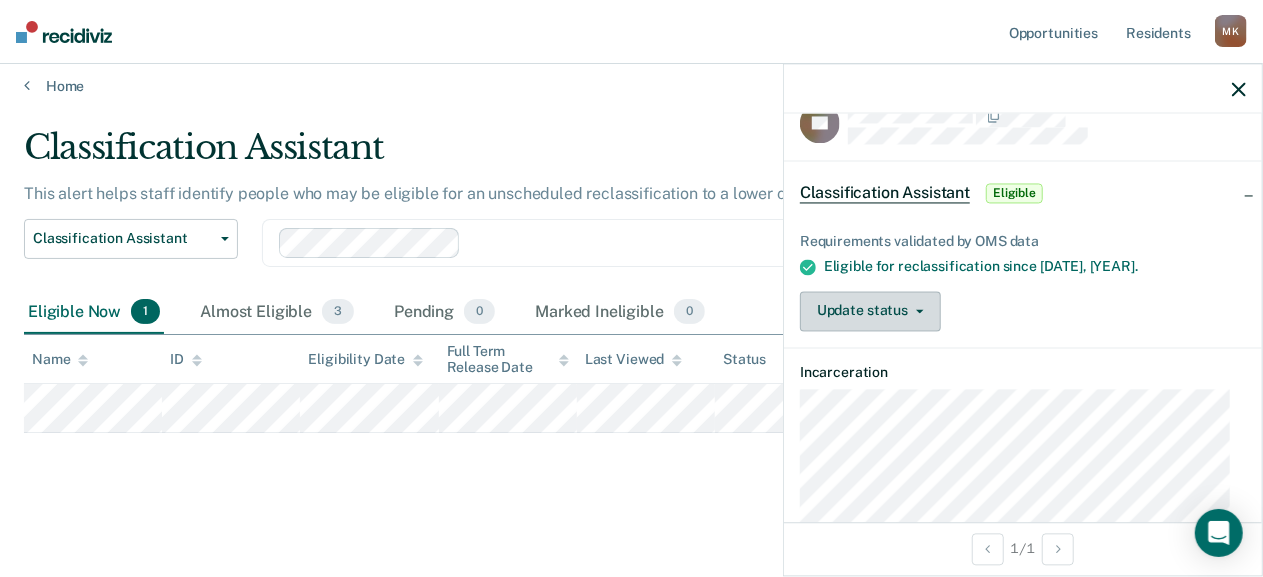 click on "Update status" at bounding box center (870, 311) 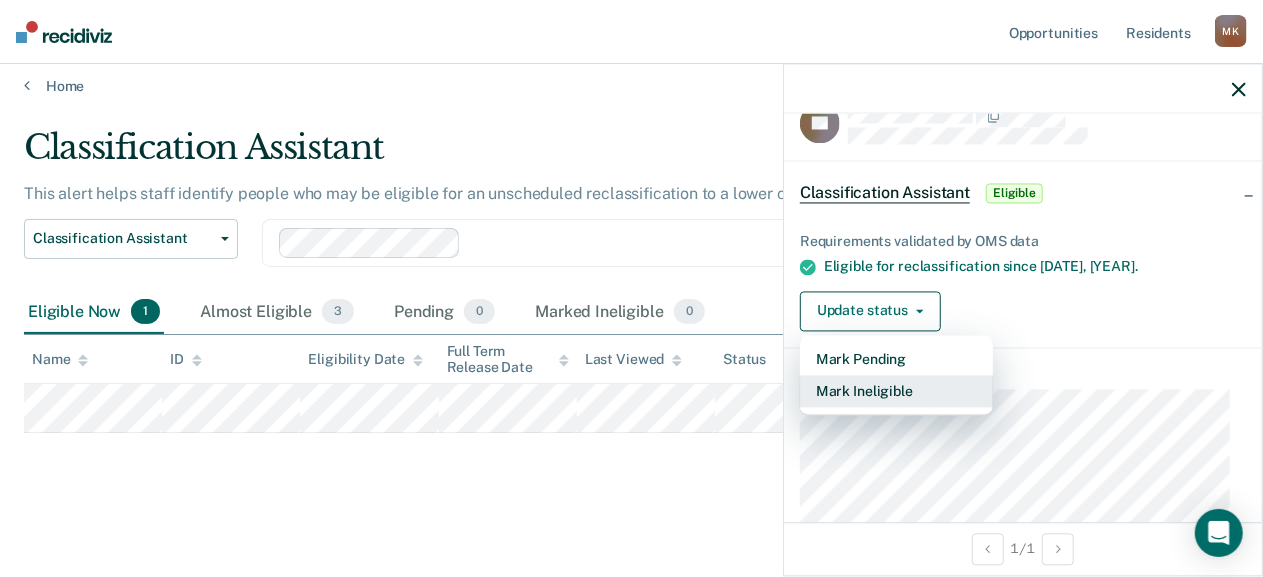 click on "Mark Ineligible" at bounding box center [896, 391] 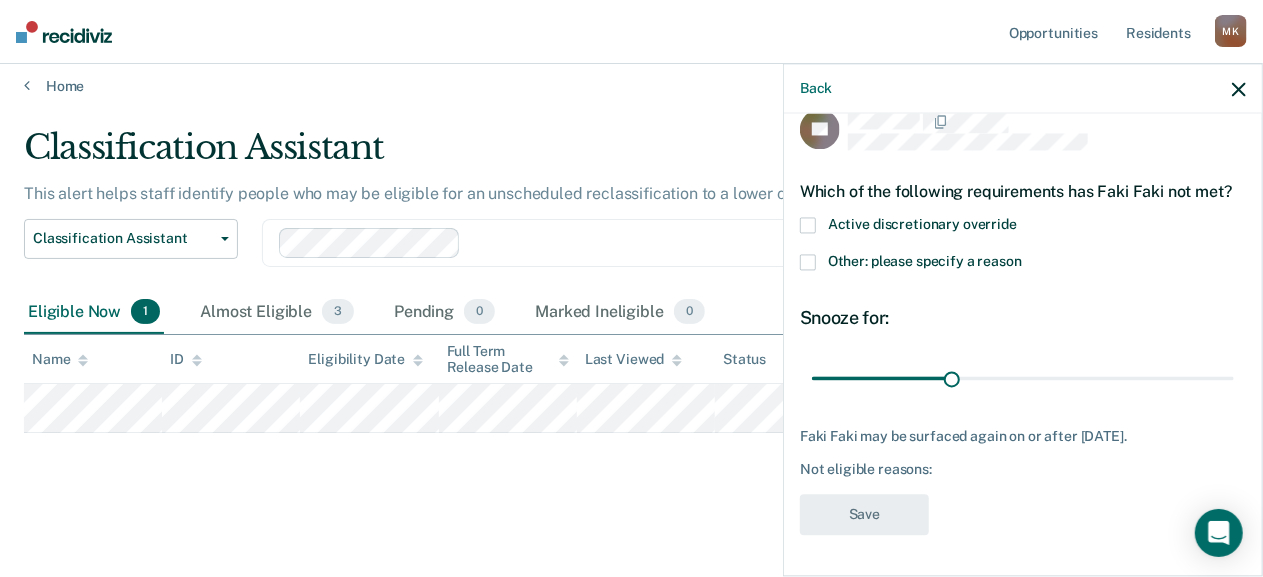 click on "This alert helps staff identify people who may be eligible for an unscheduled reclassification to a lower custody level." at bounding box center [451, 193] 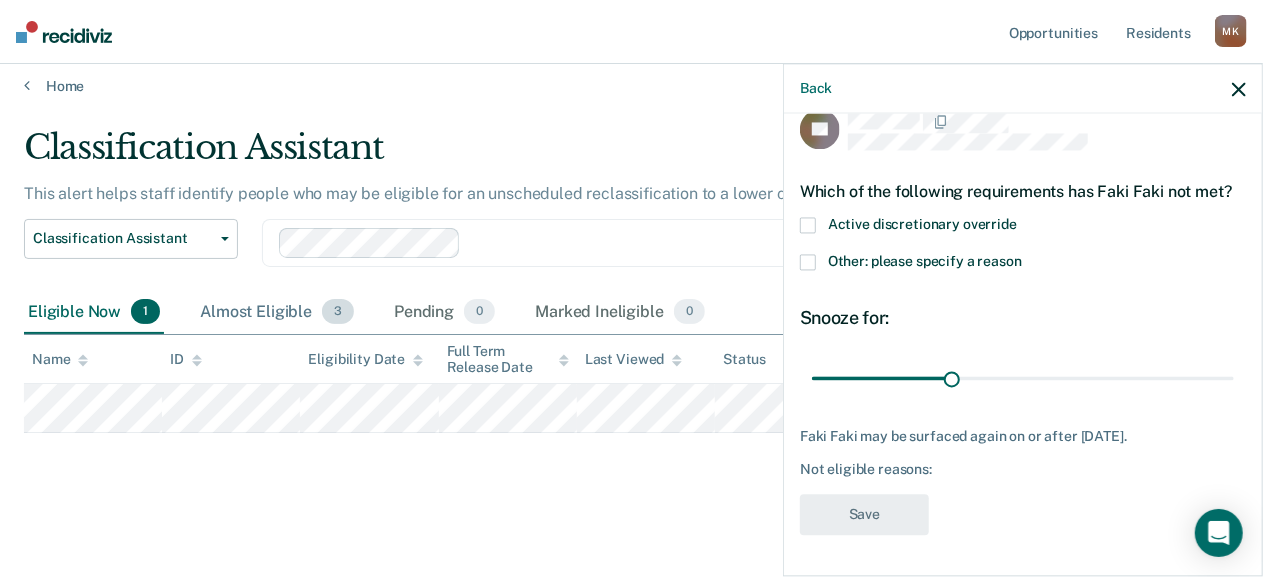 click on "Almost Eligible 3" at bounding box center [277, 313] 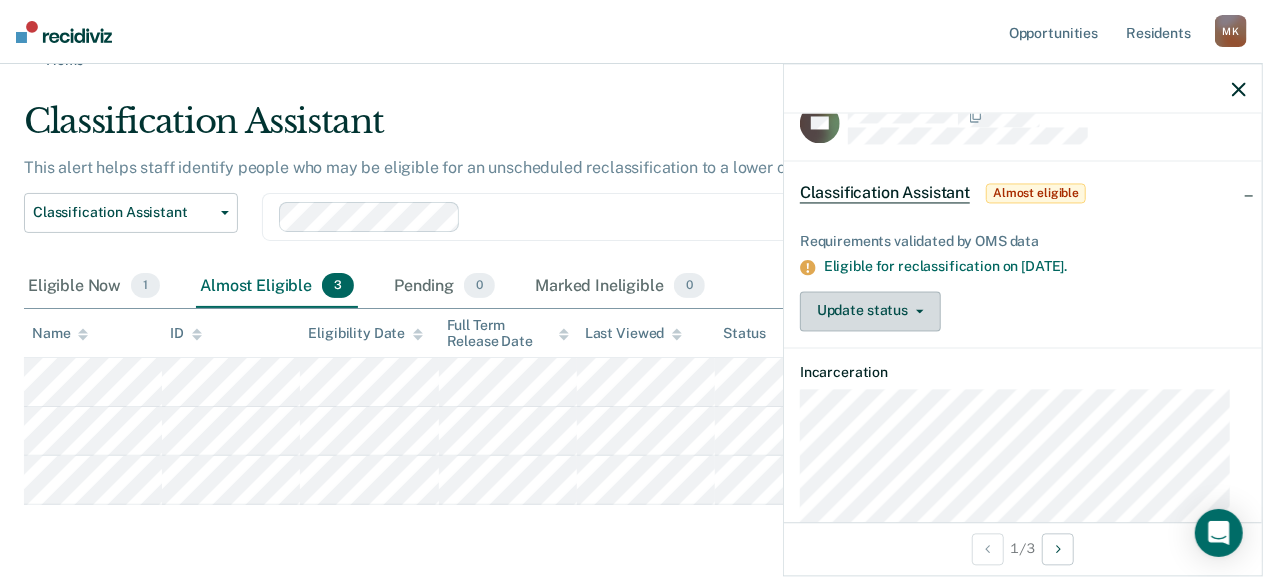 click on "Update status" at bounding box center (870, 311) 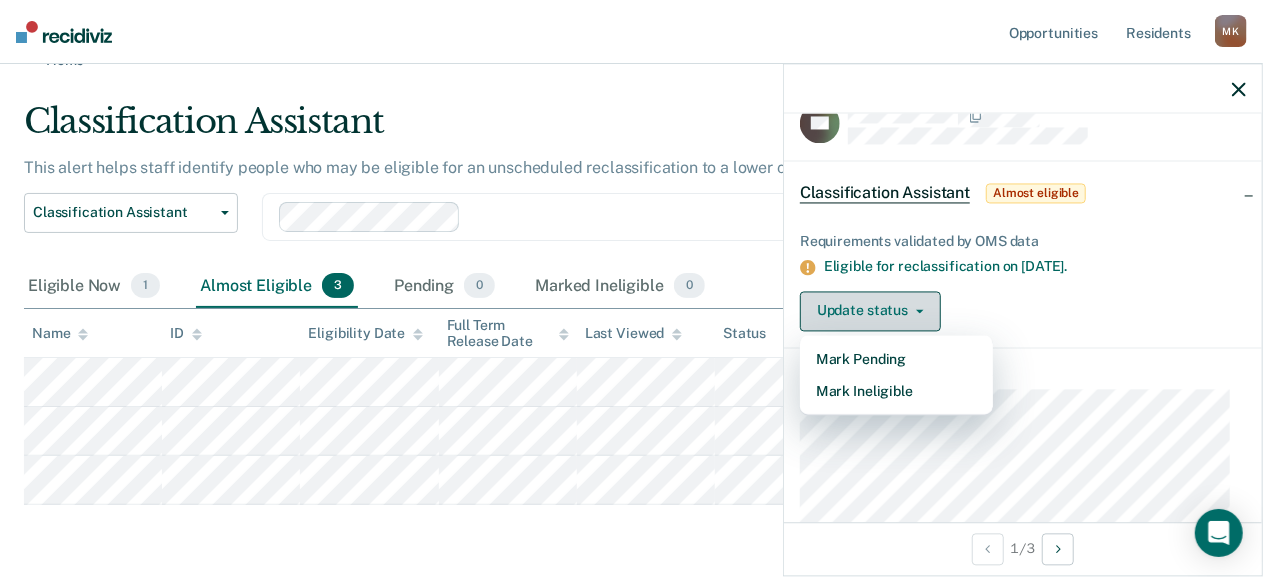 click on "Update status" at bounding box center [870, 311] 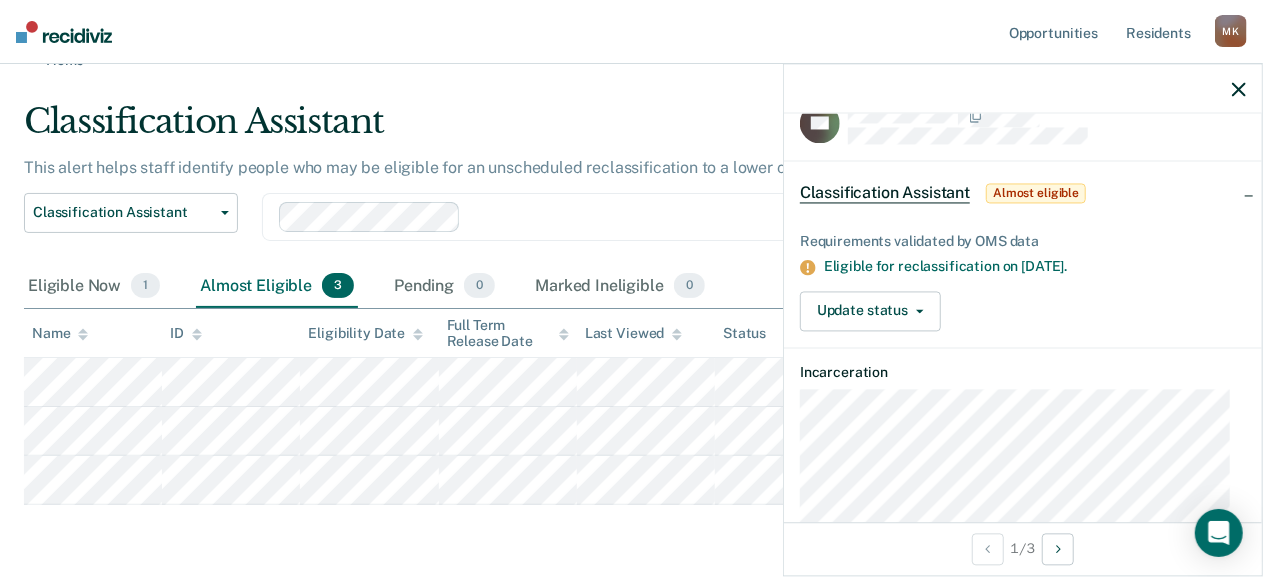 click on "Almost eligible" at bounding box center [1036, 194] 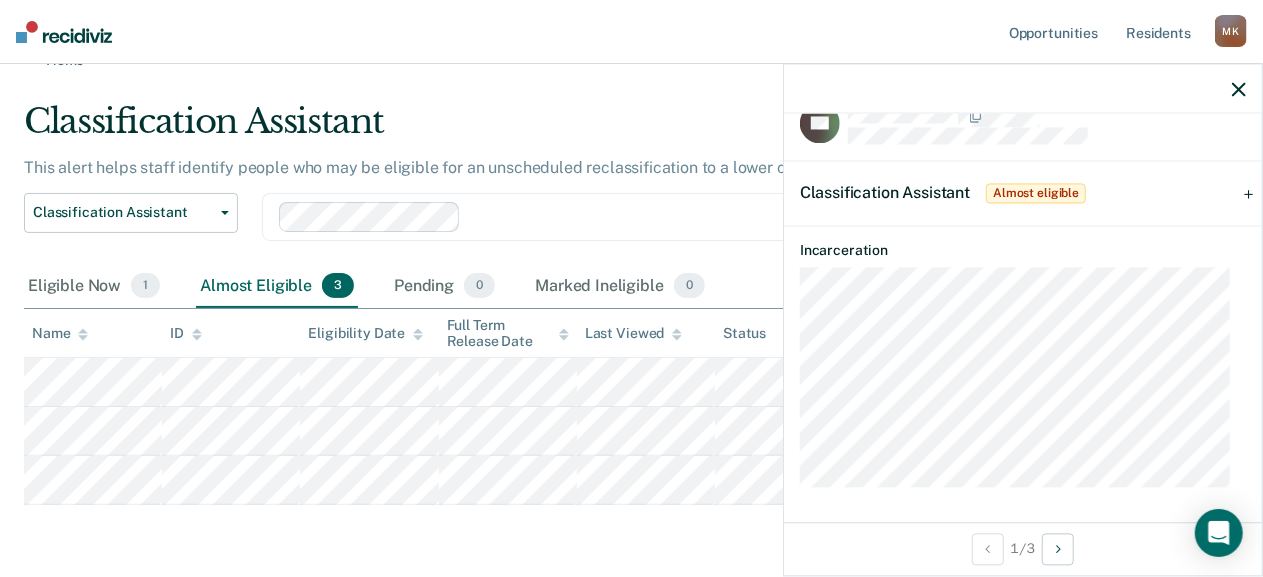 click on "Classification Assistant Almost eligible" at bounding box center (1023, 194) 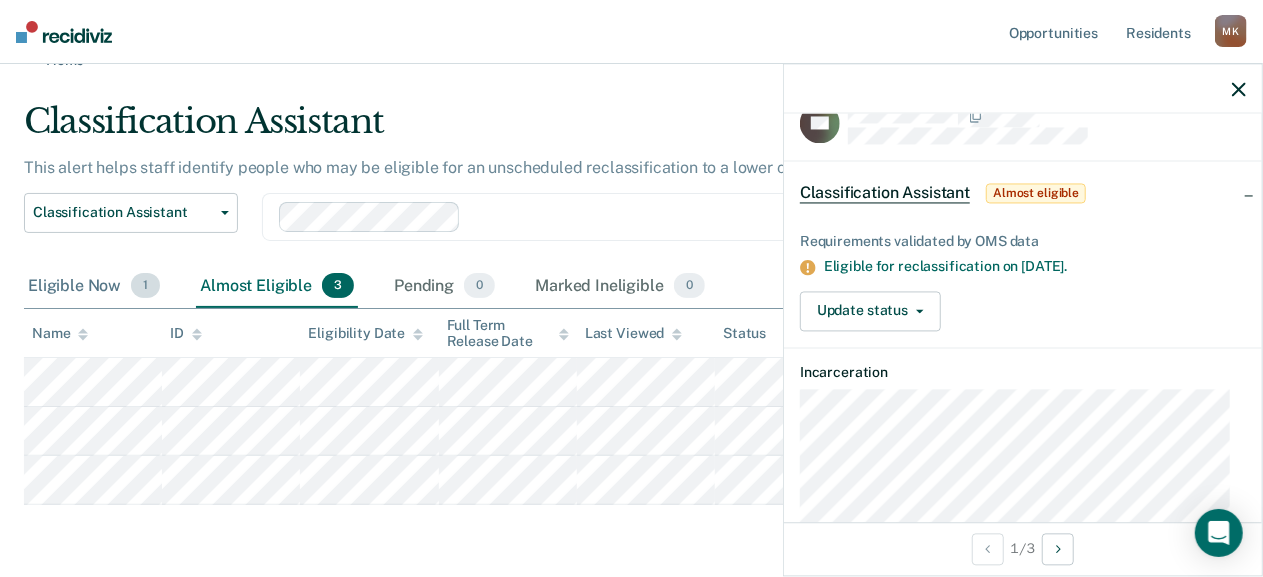 click on "Eligible Now 1" at bounding box center [94, 287] 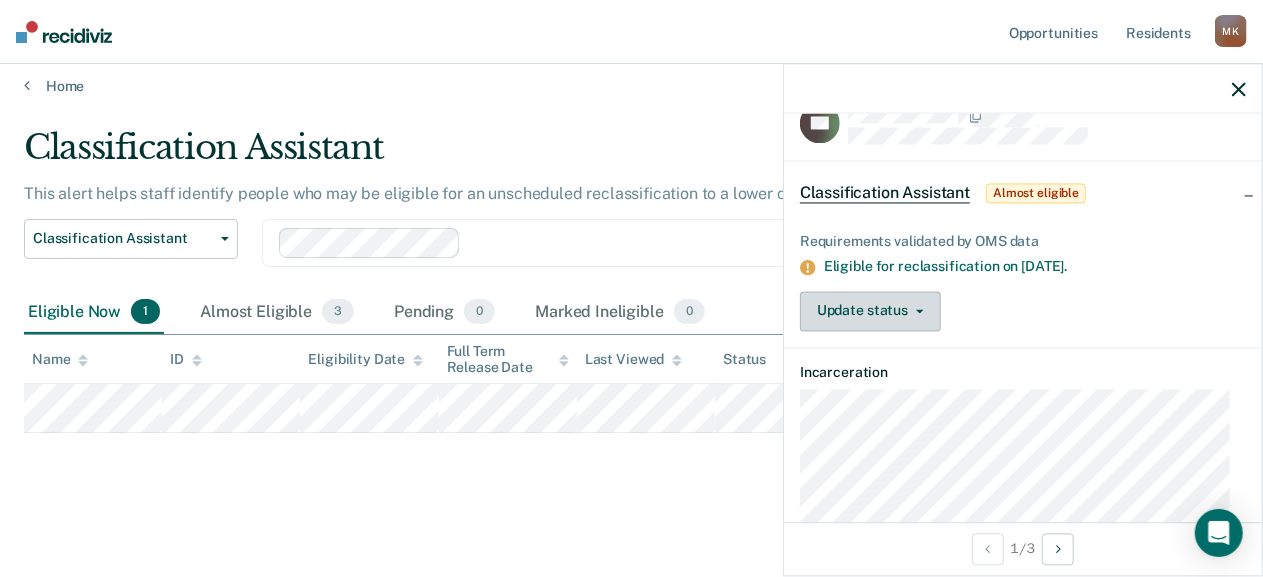 click on "Update status" at bounding box center [870, 311] 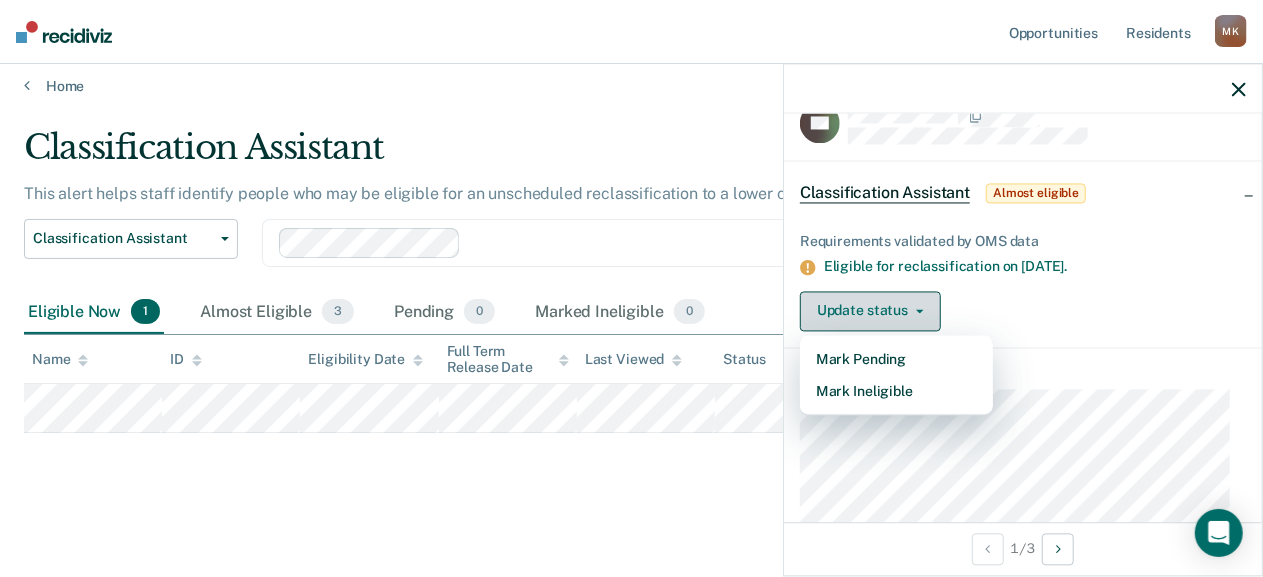 click on "Update status" at bounding box center [870, 311] 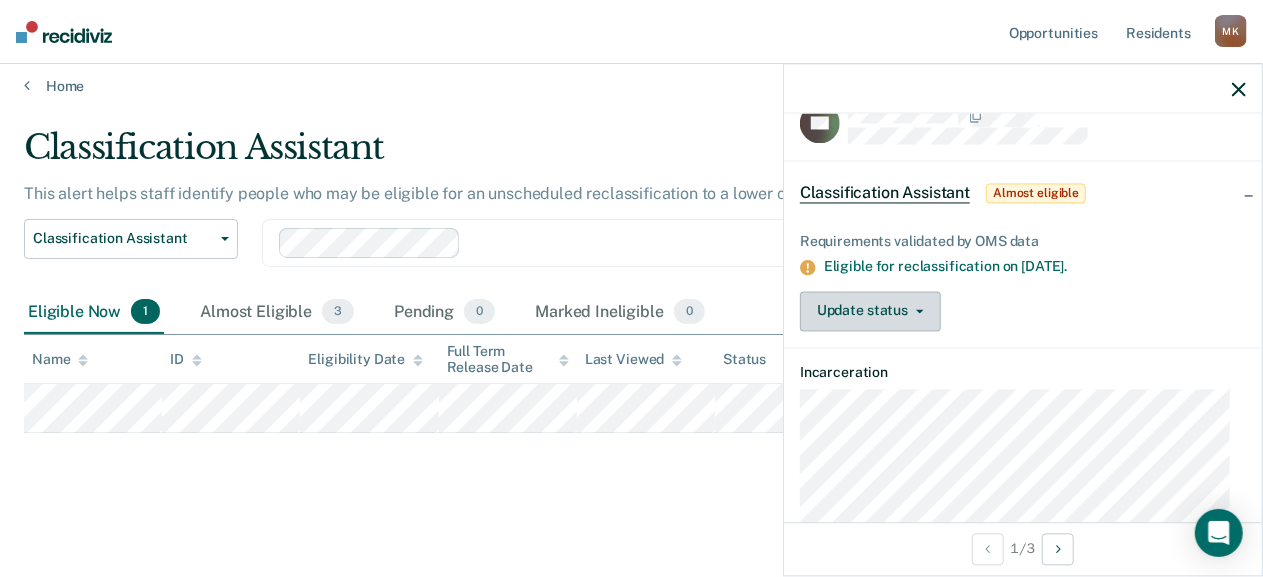 click on "Update status" at bounding box center (870, 311) 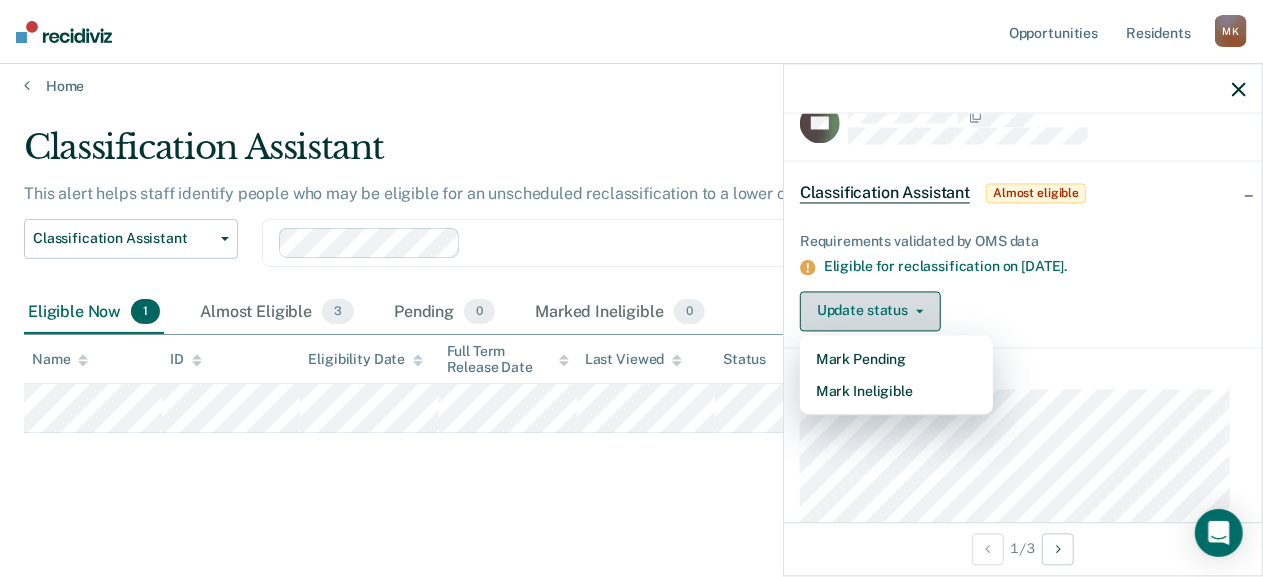 click on "Update status" at bounding box center [870, 311] 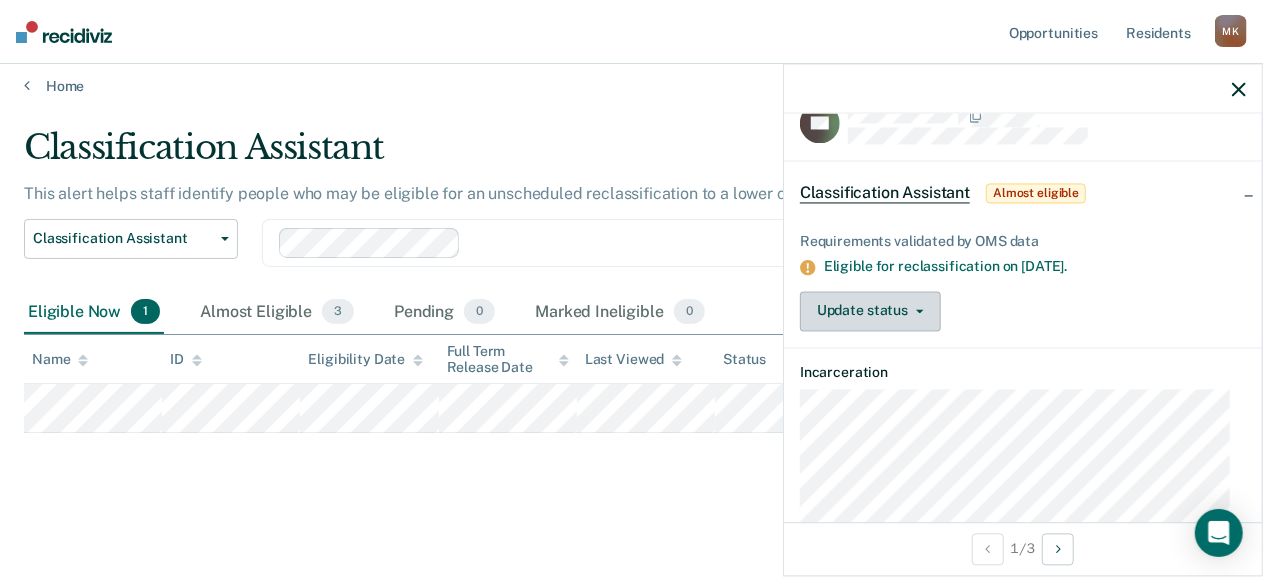 click on "Update status" at bounding box center (870, 311) 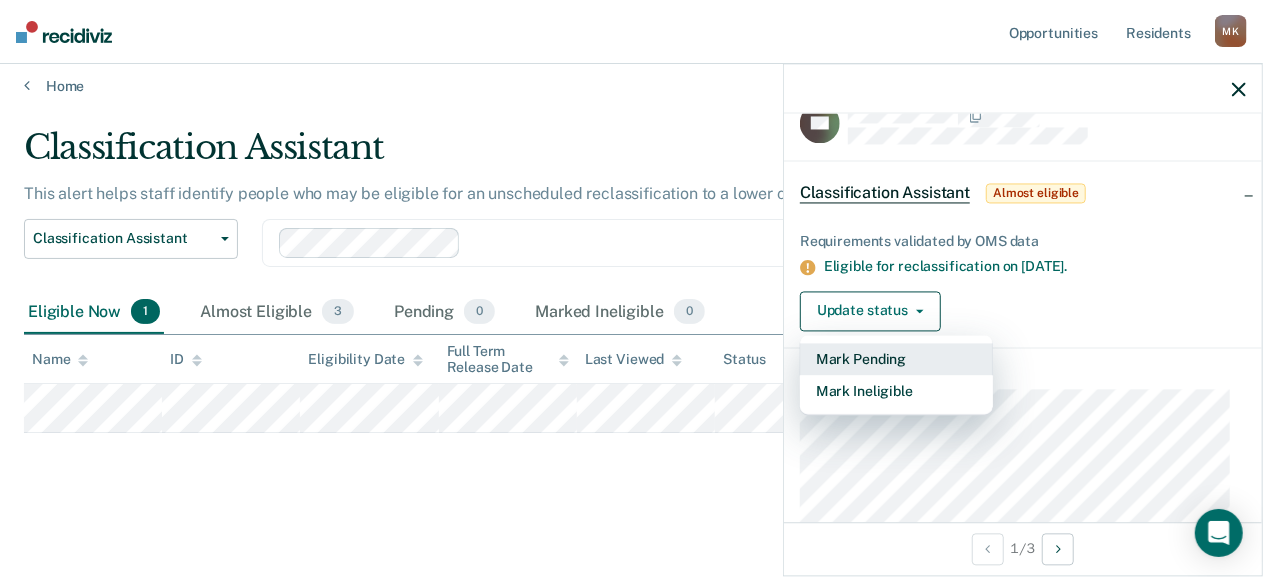 click on "Mark Pending" at bounding box center [896, 359] 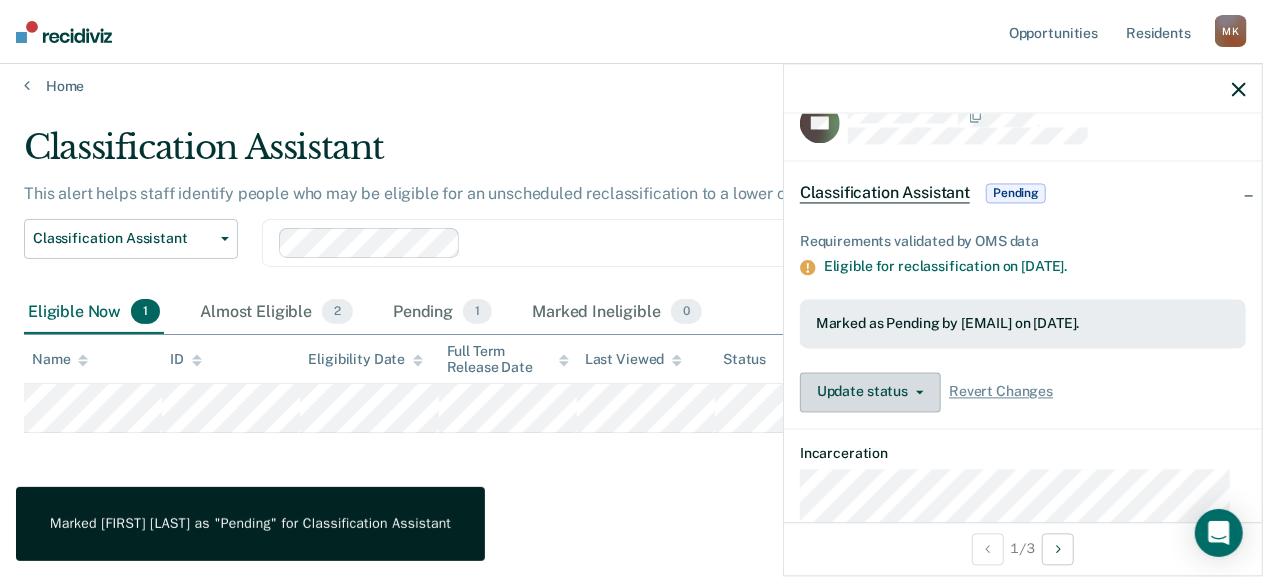 click on "Update status" at bounding box center (870, 392) 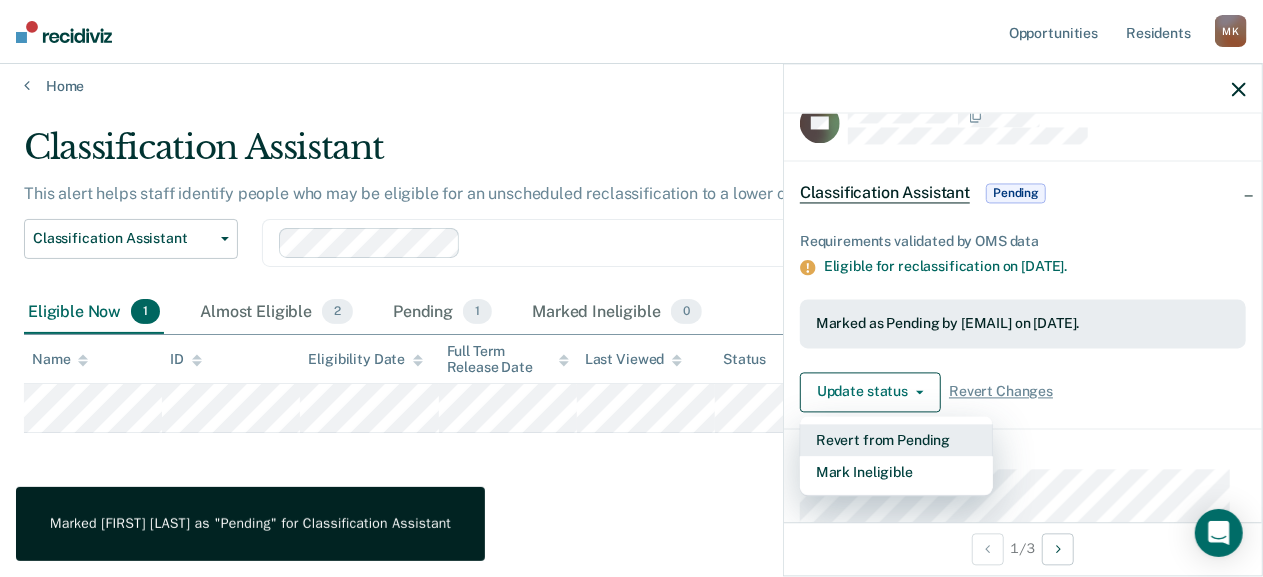 click on "Revert from Pending" at bounding box center [896, 440] 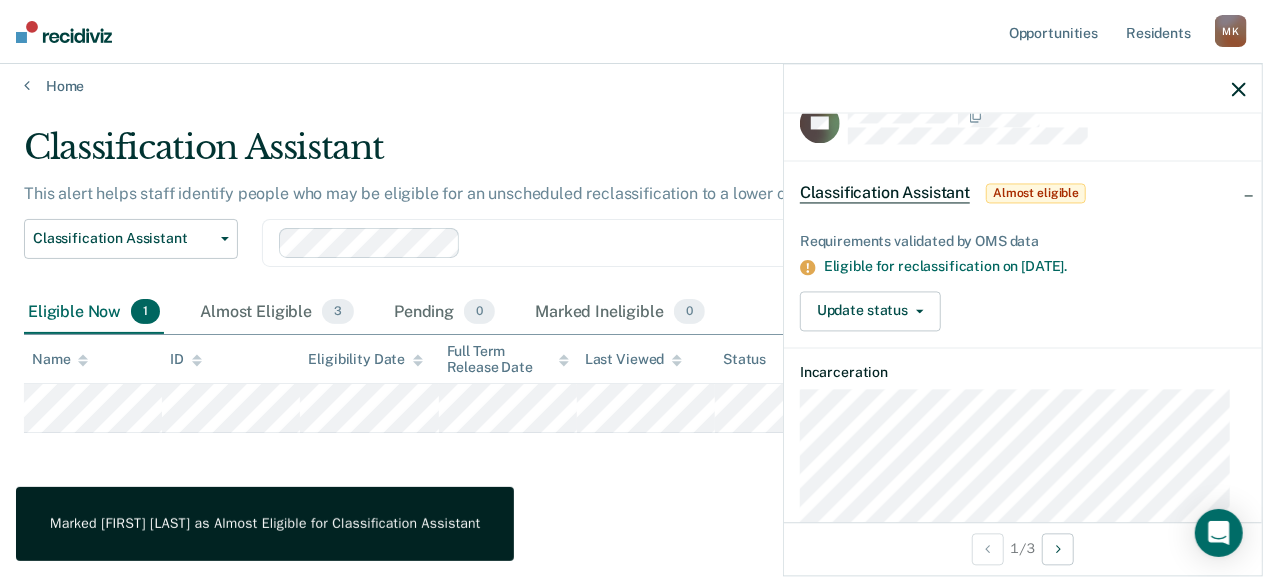click on "Eligible Now 1" at bounding box center [94, 313] 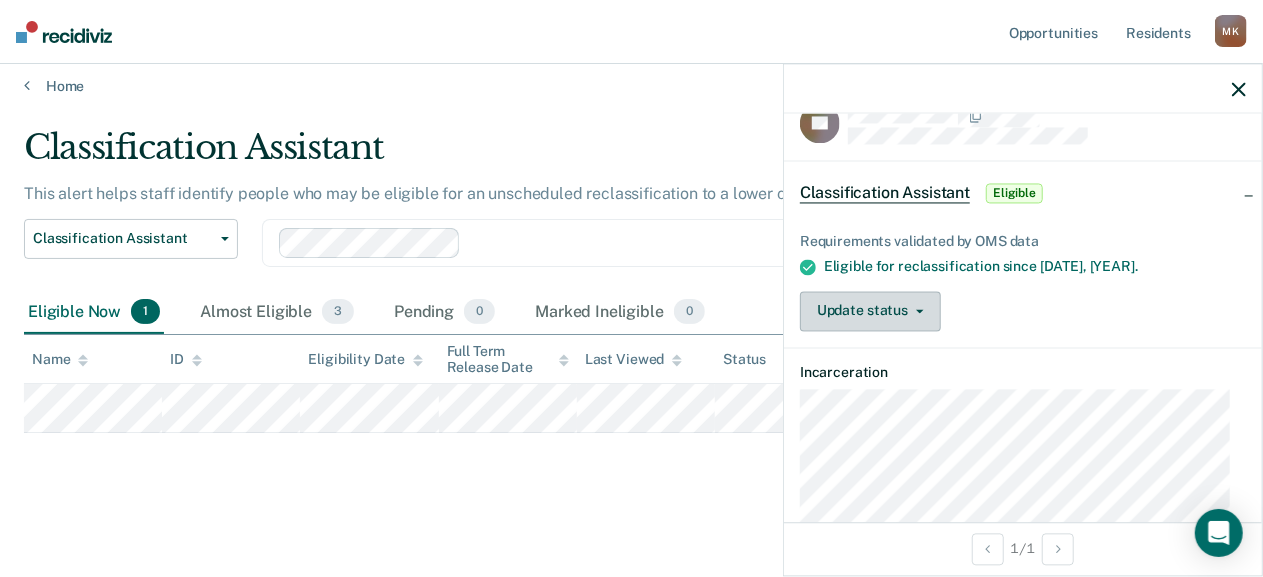 click on "Update status" at bounding box center [870, 311] 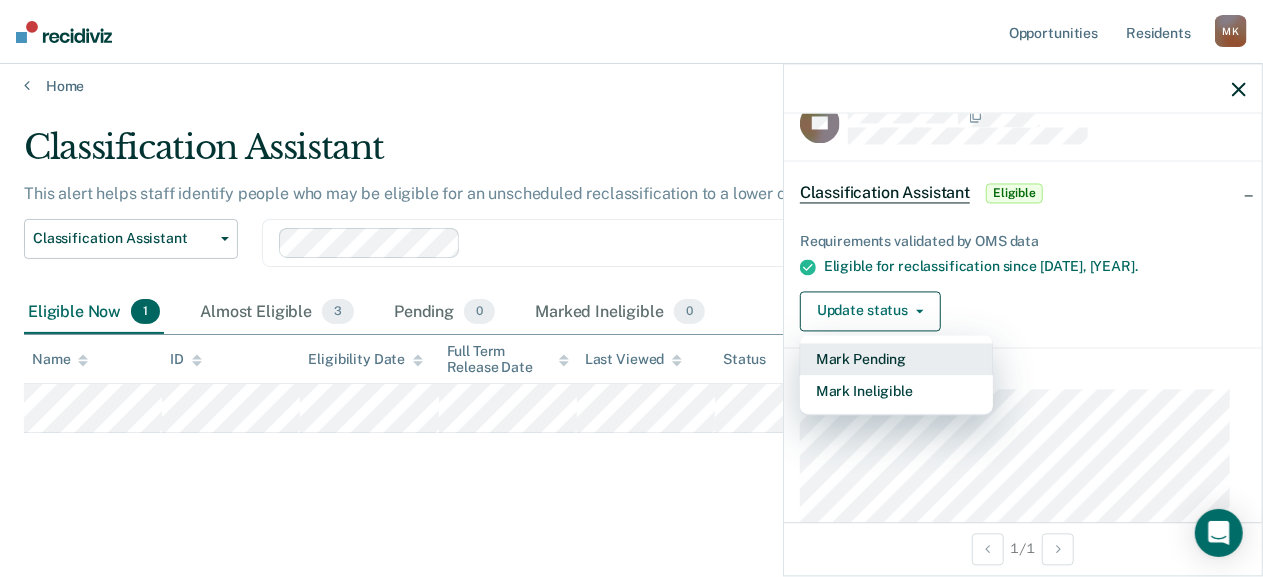 click on "Mark Pending" at bounding box center [896, 359] 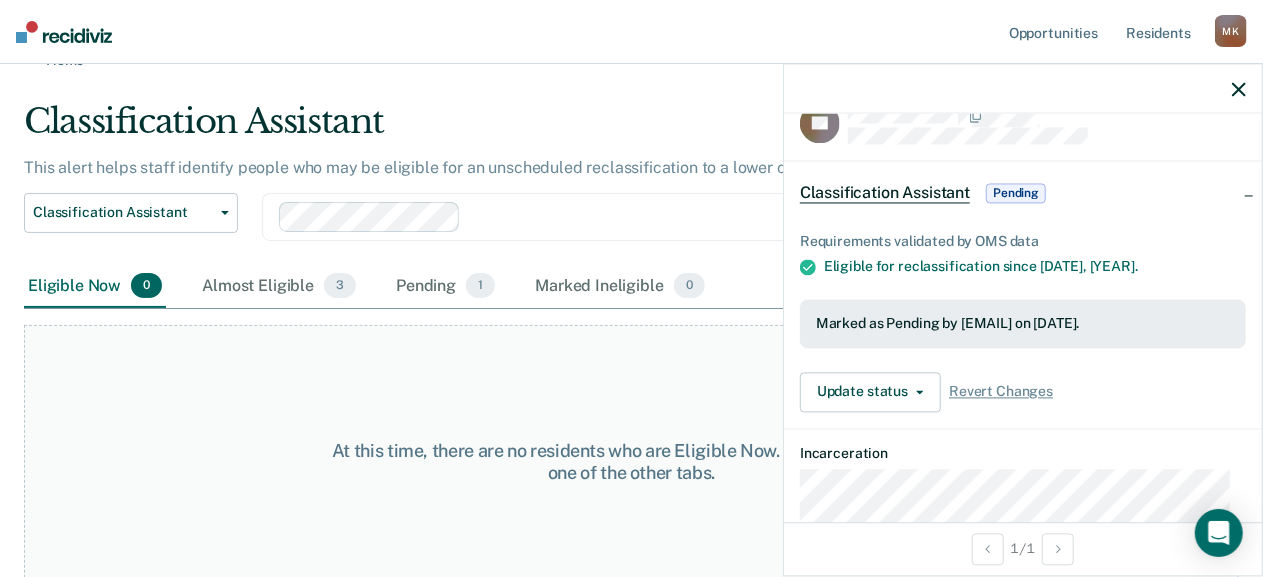 drag, startPoint x: 682, startPoint y: 4, endPoint x: 944, endPoint y: 17, distance: 262.32233 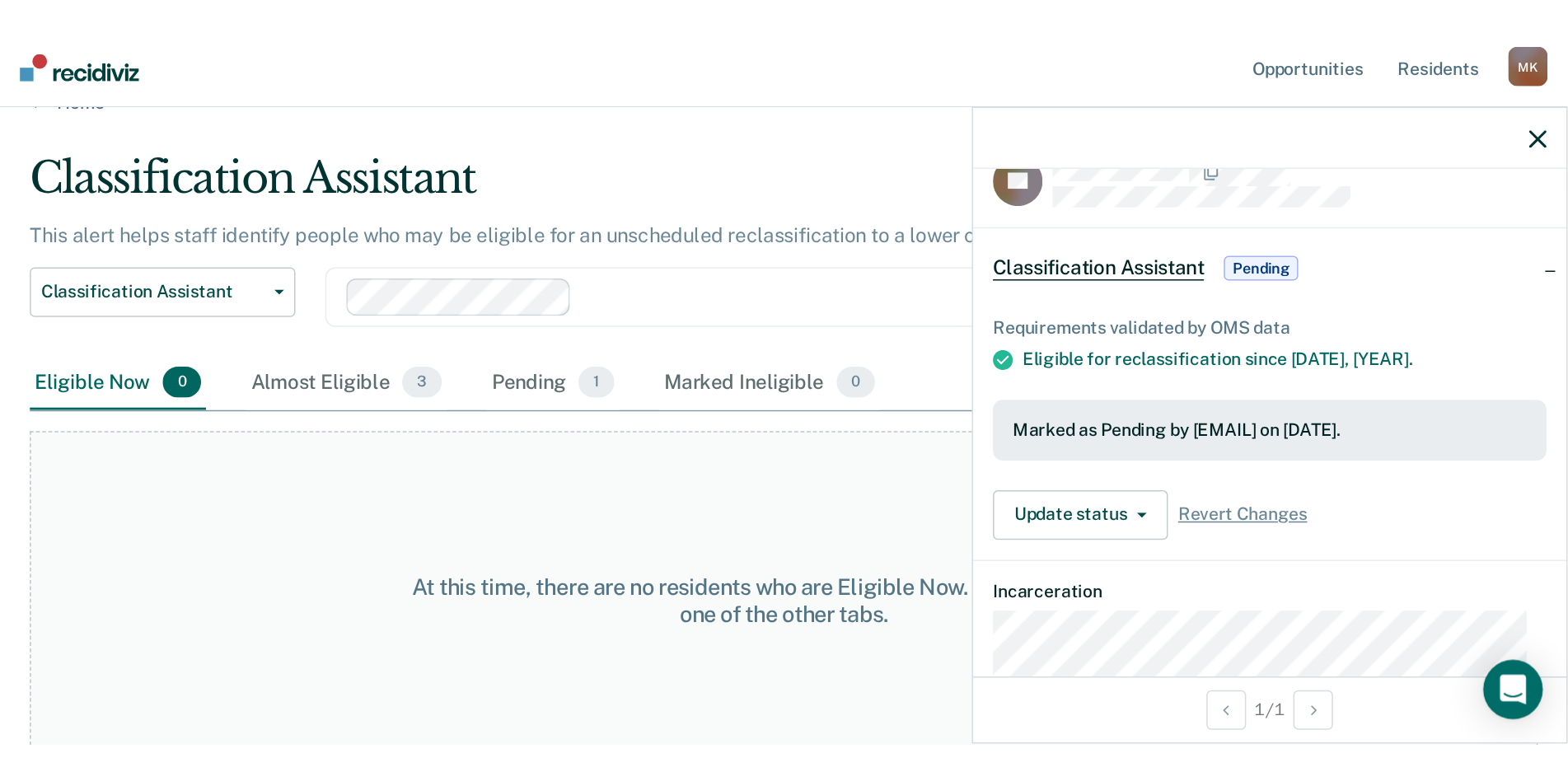 scroll, scrollTop: 0, scrollLeft: 0, axis: both 